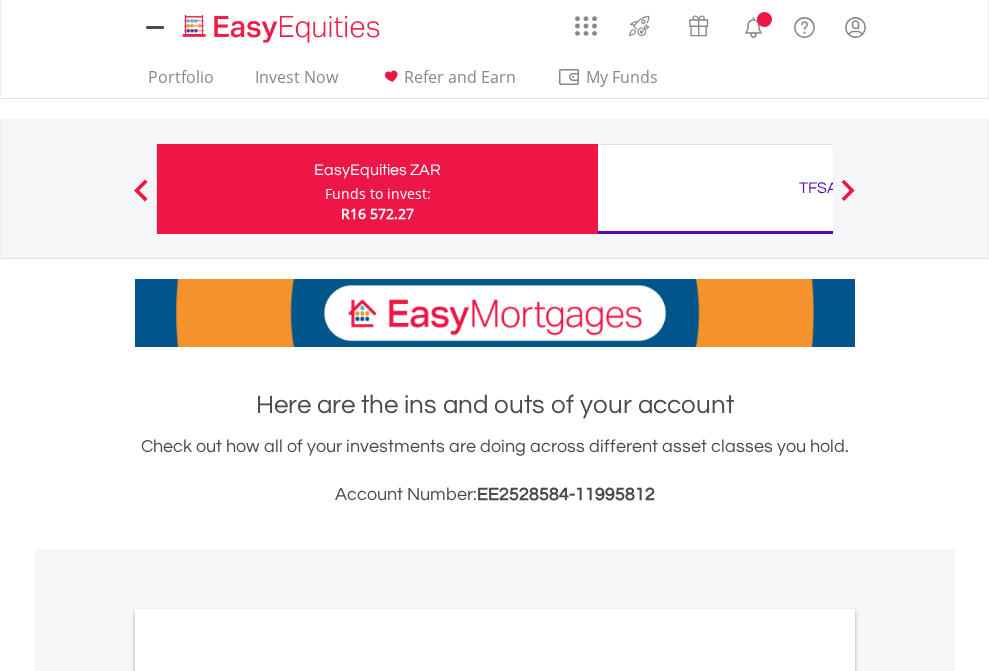scroll, scrollTop: 0, scrollLeft: 0, axis: both 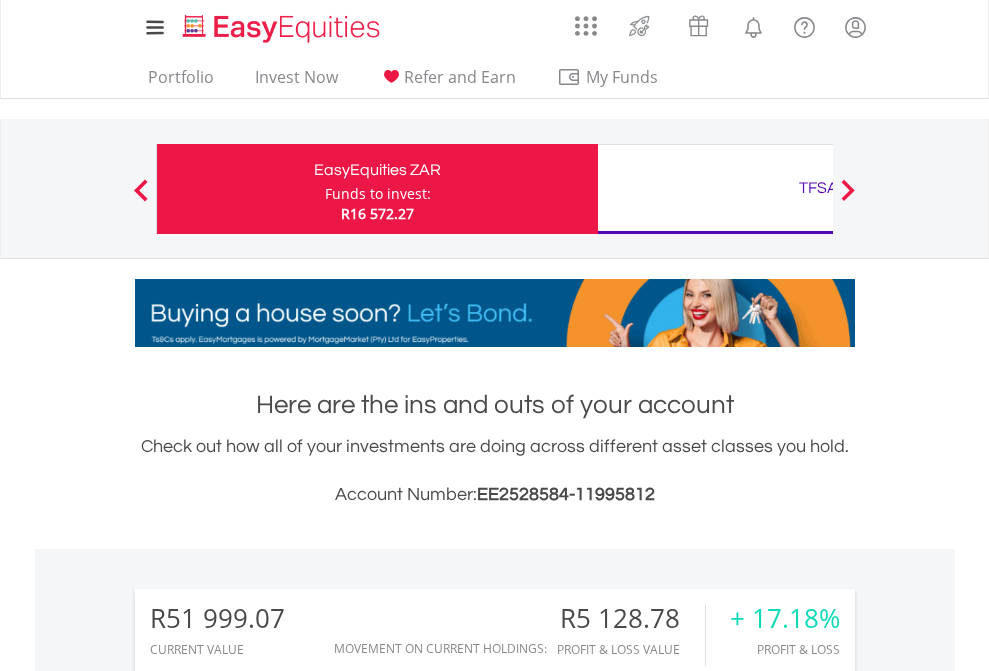 click on "Funds to invest:" at bounding box center [378, 194] 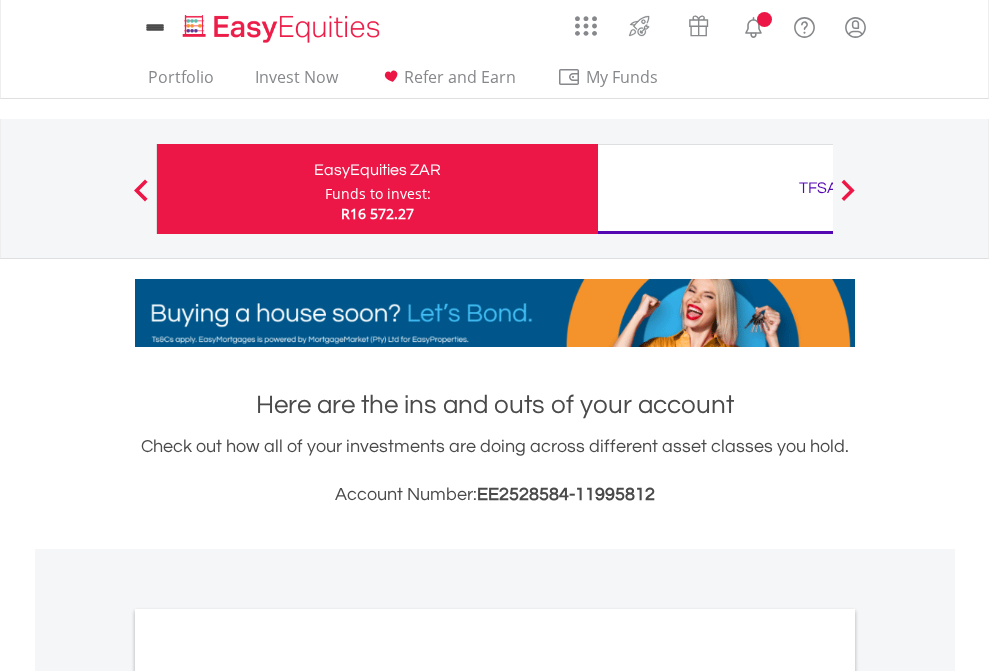 scroll, scrollTop: 0, scrollLeft: 0, axis: both 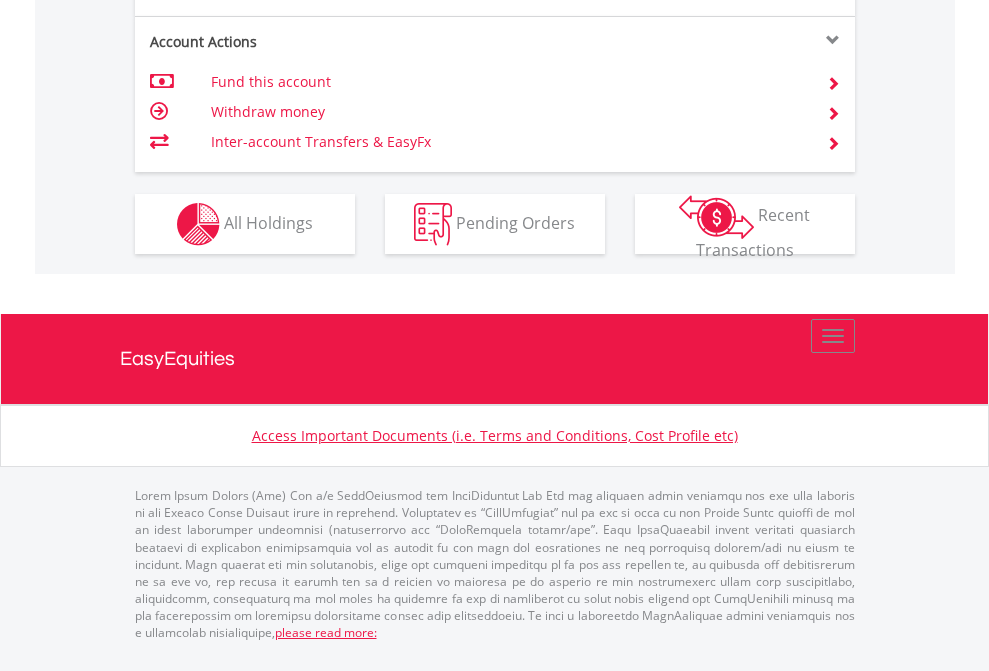click on "Investment types" at bounding box center (706, -337) 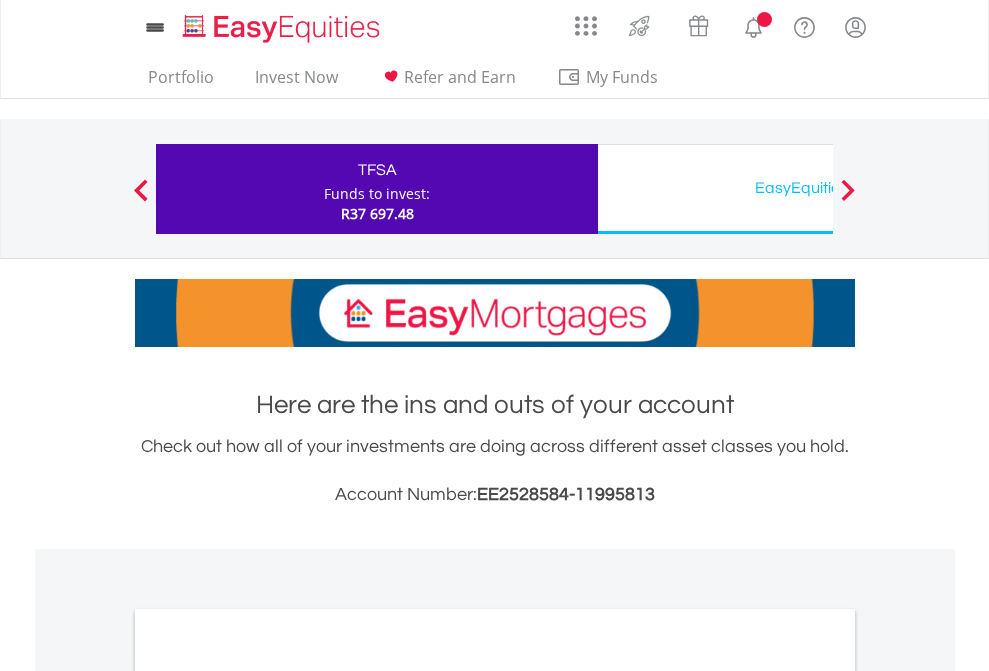 scroll, scrollTop: 0, scrollLeft: 0, axis: both 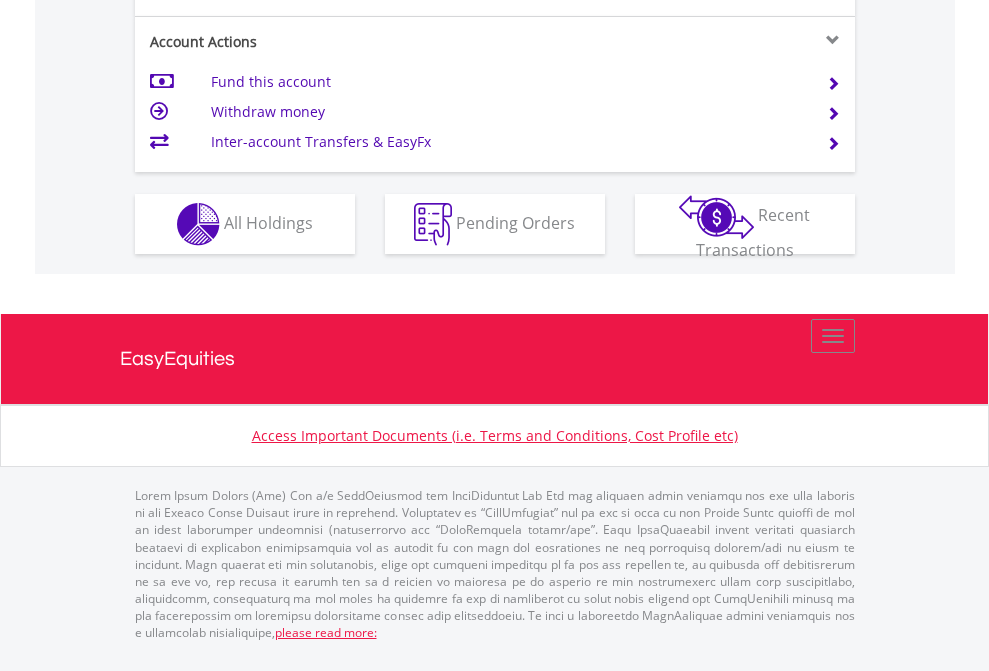 click on "Investment types" at bounding box center [706, -337] 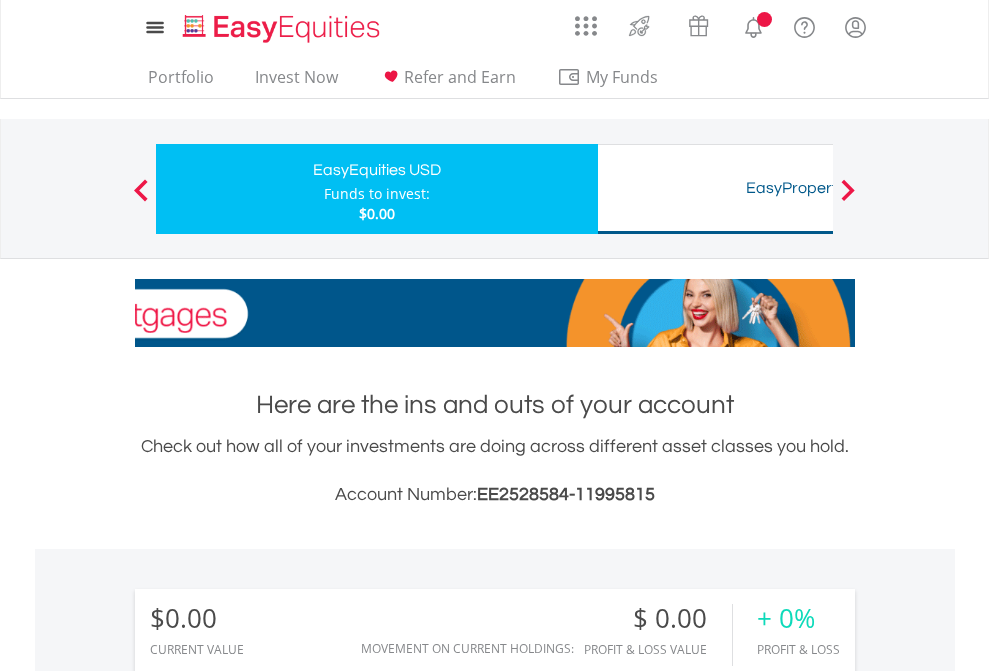 scroll, scrollTop: 0, scrollLeft: 0, axis: both 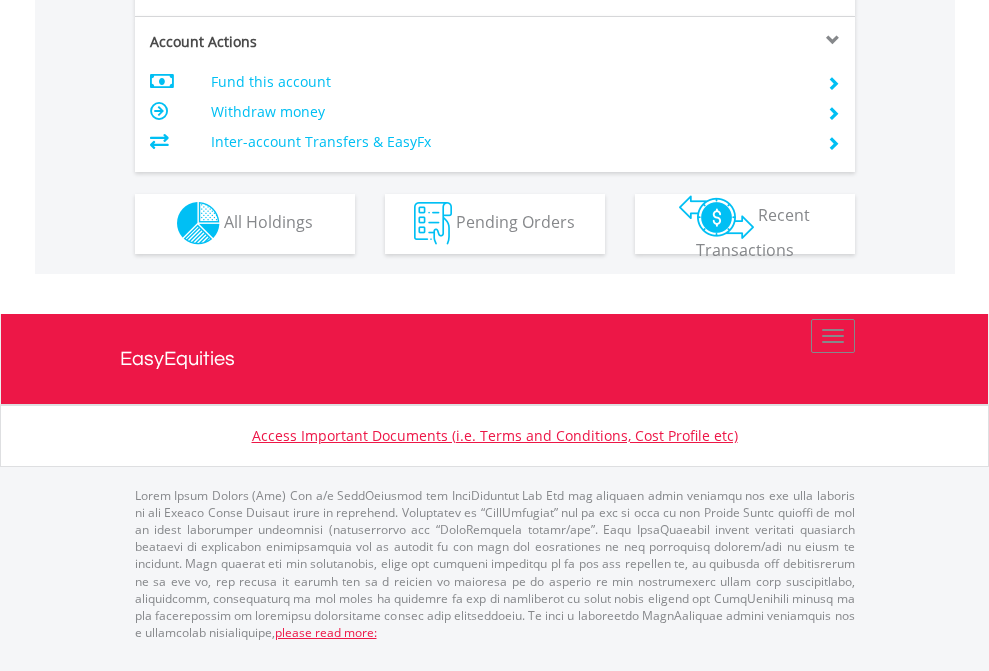 click on "Investment types" at bounding box center [706, -353] 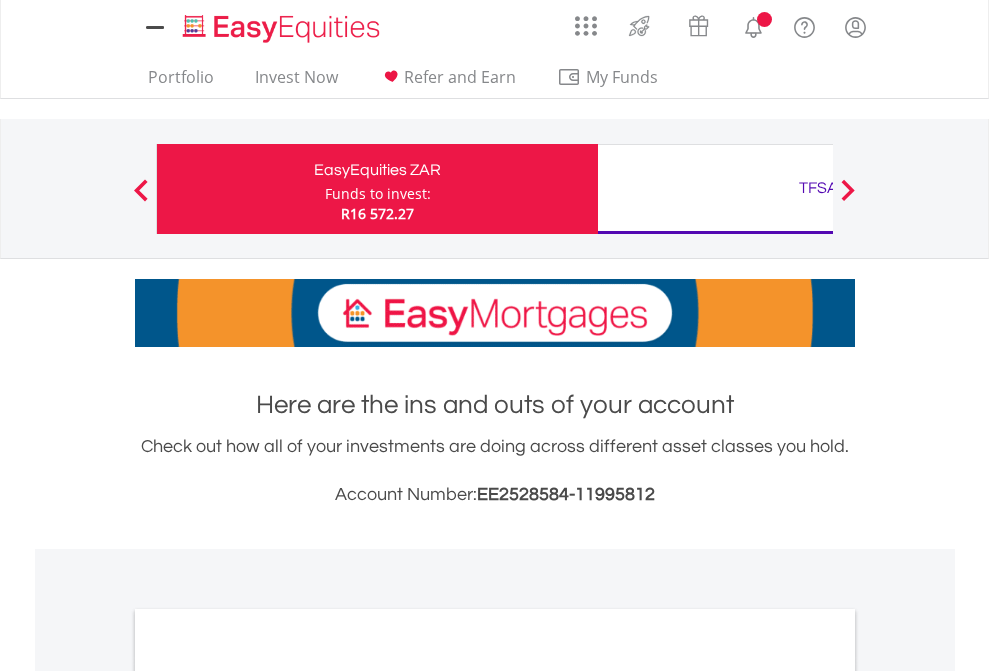 scroll, scrollTop: 1202, scrollLeft: 0, axis: vertical 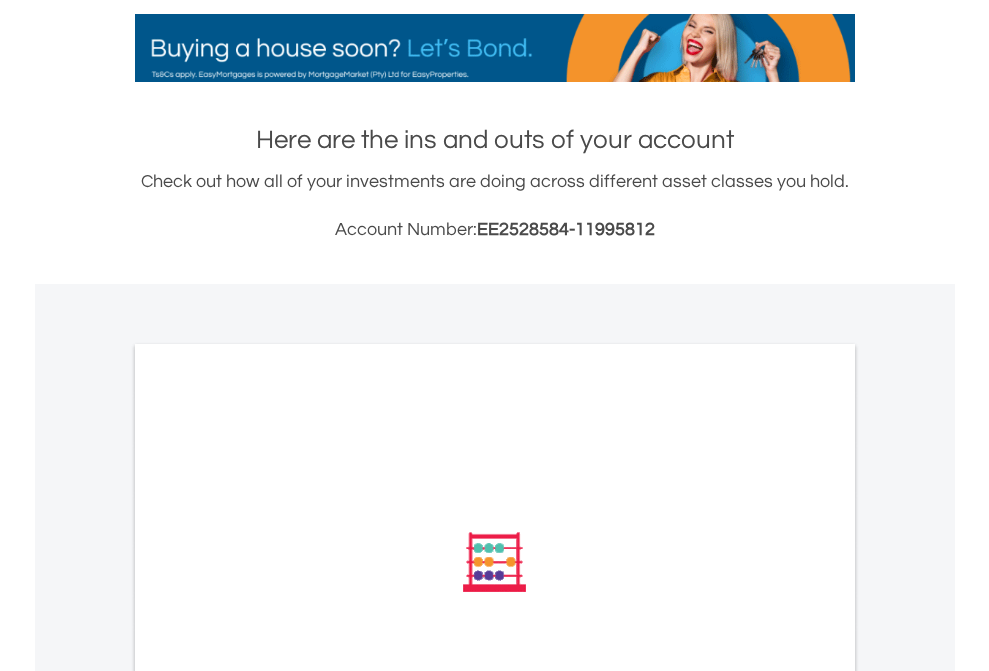 click on "All Holdings" at bounding box center [268, 831] 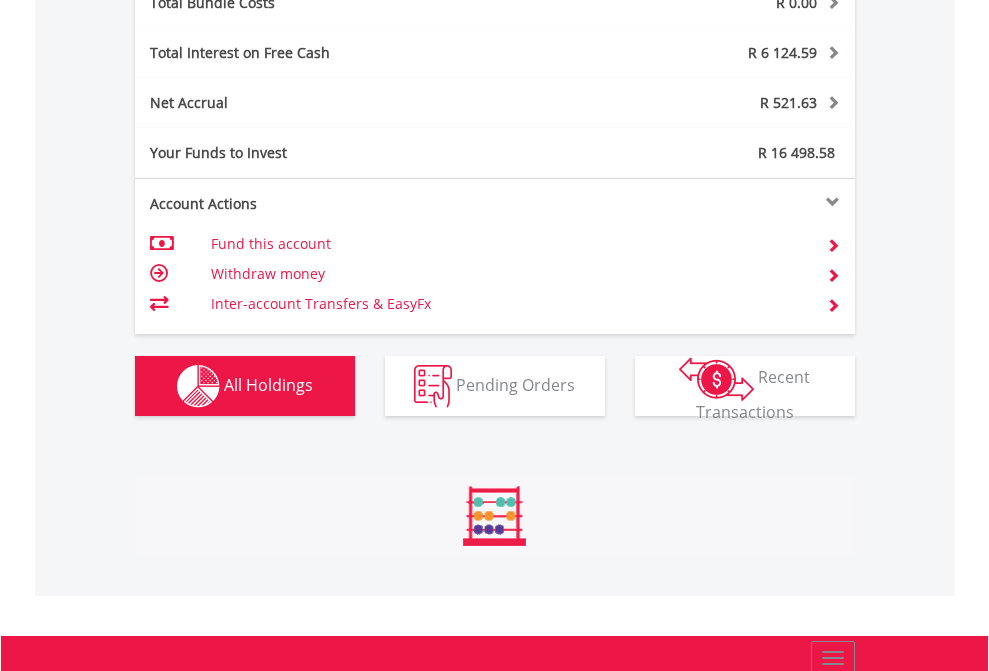 scroll, scrollTop: 999808, scrollLeft: 999687, axis: both 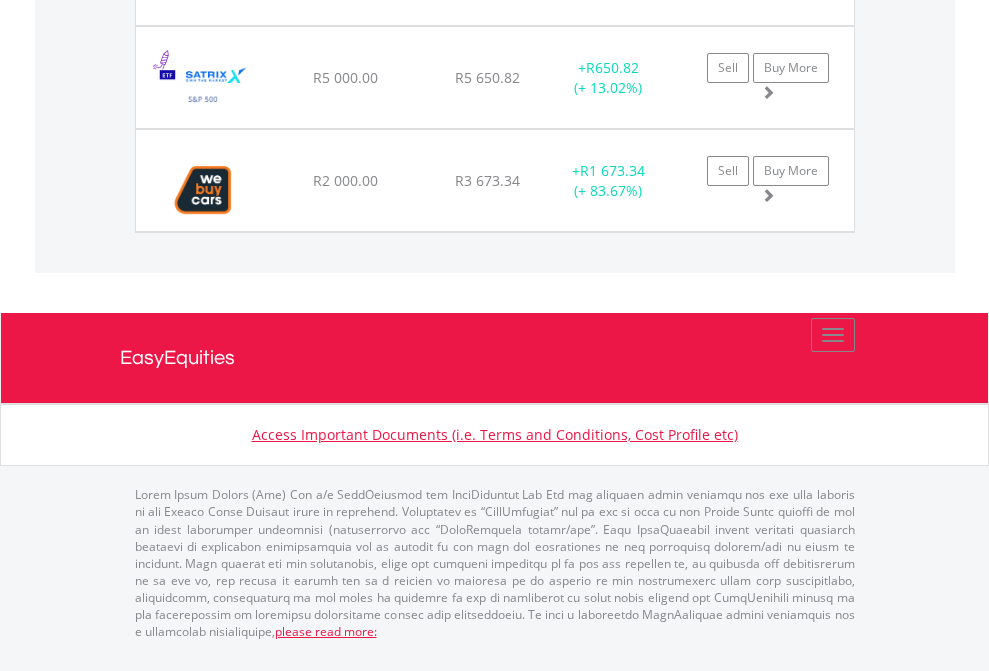 click on "TFSA" at bounding box center (818, -1974) 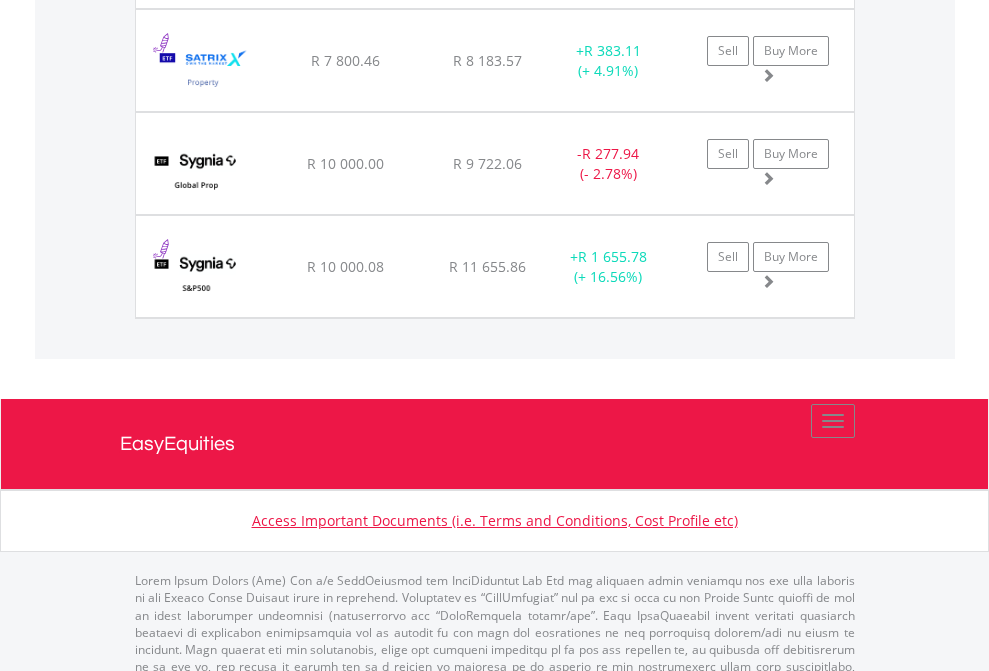 scroll, scrollTop: 2305, scrollLeft: 0, axis: vertical 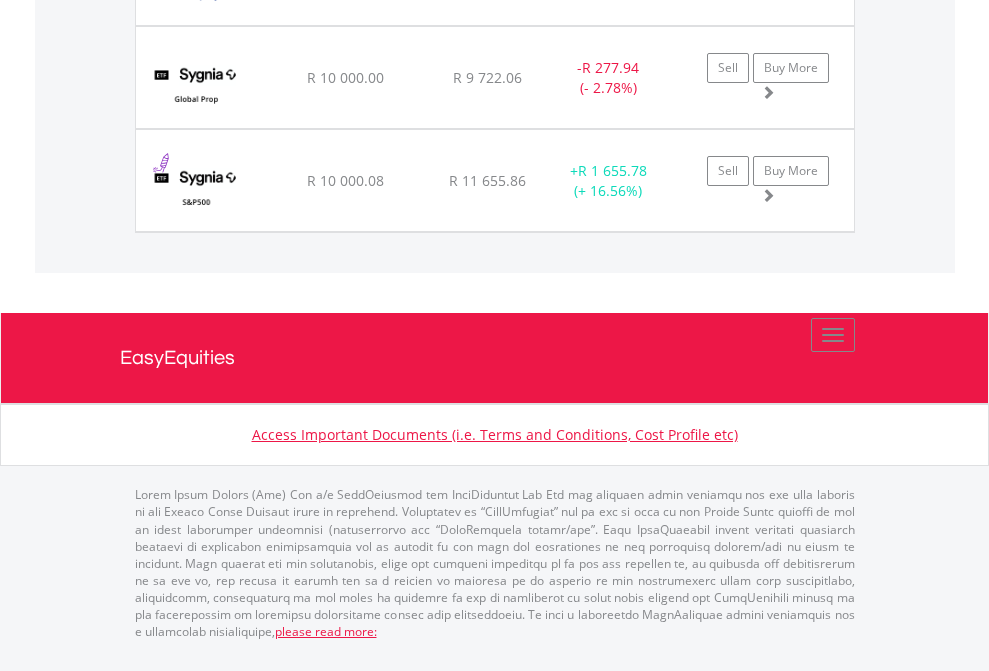 click on "EasyEquities USD" at bounding box center [818, -1831] 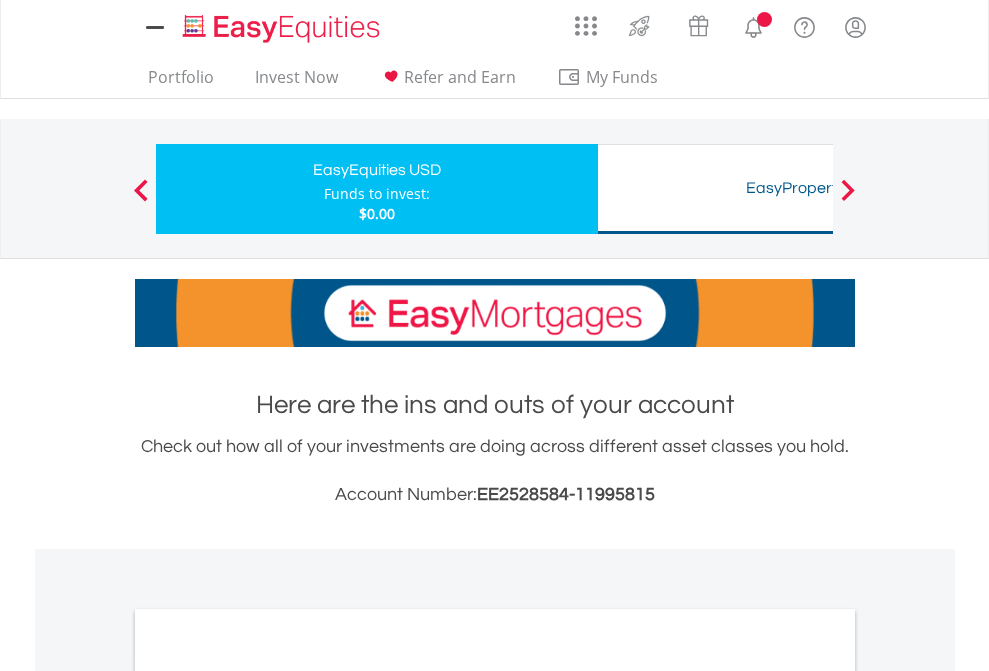 scroll, scrollTop: 1202, scrollLeft: 0, axis: vertical 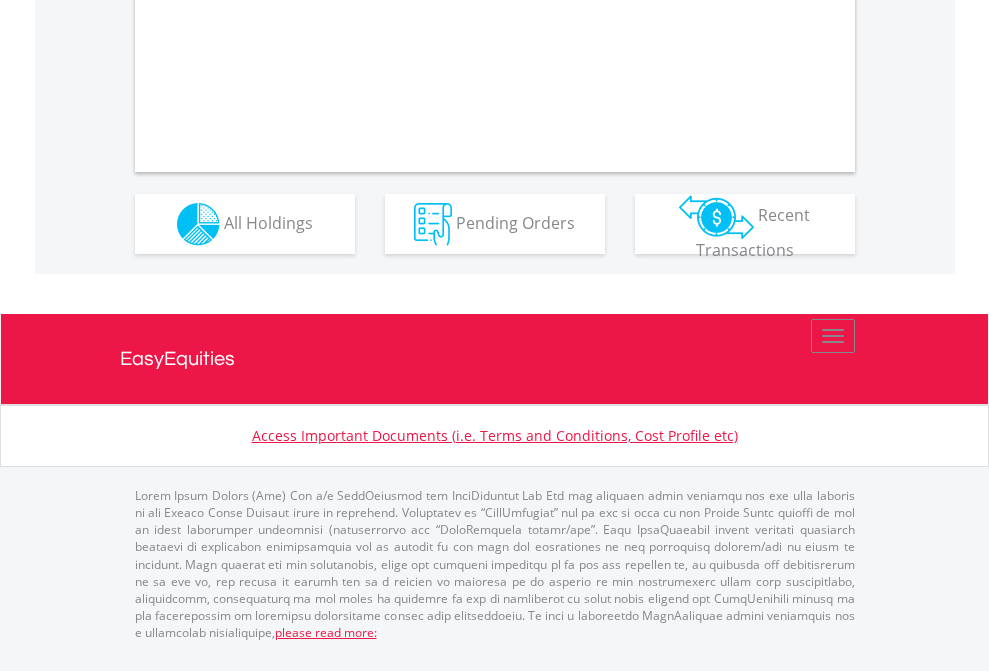 click on "All Holdings" at bounding box center [268, 222] 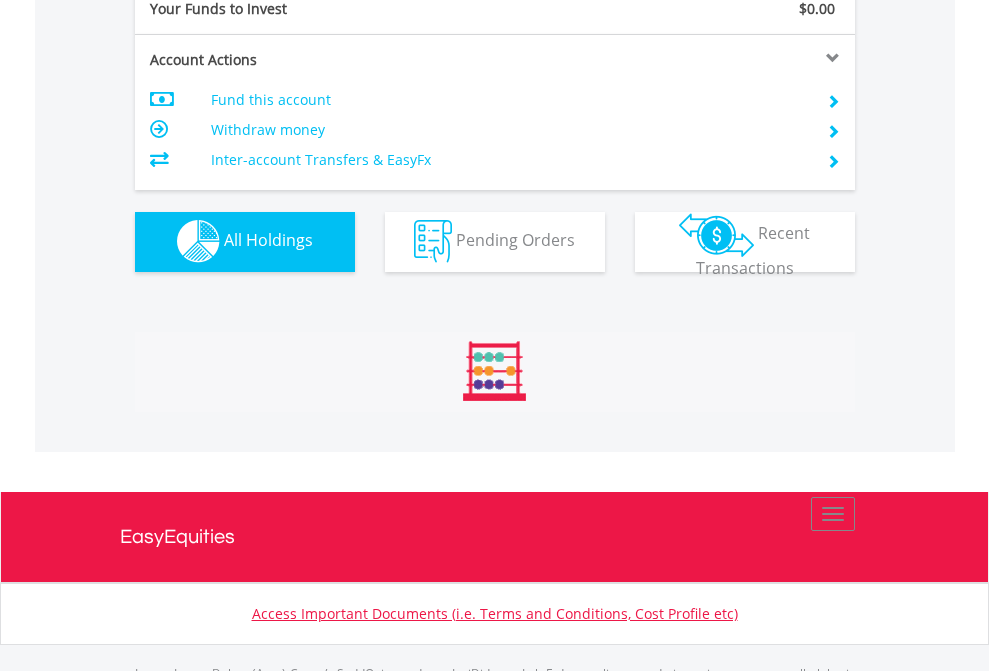 scroll, scrollTop: 999808, scrollLeft: 999687, axis: both 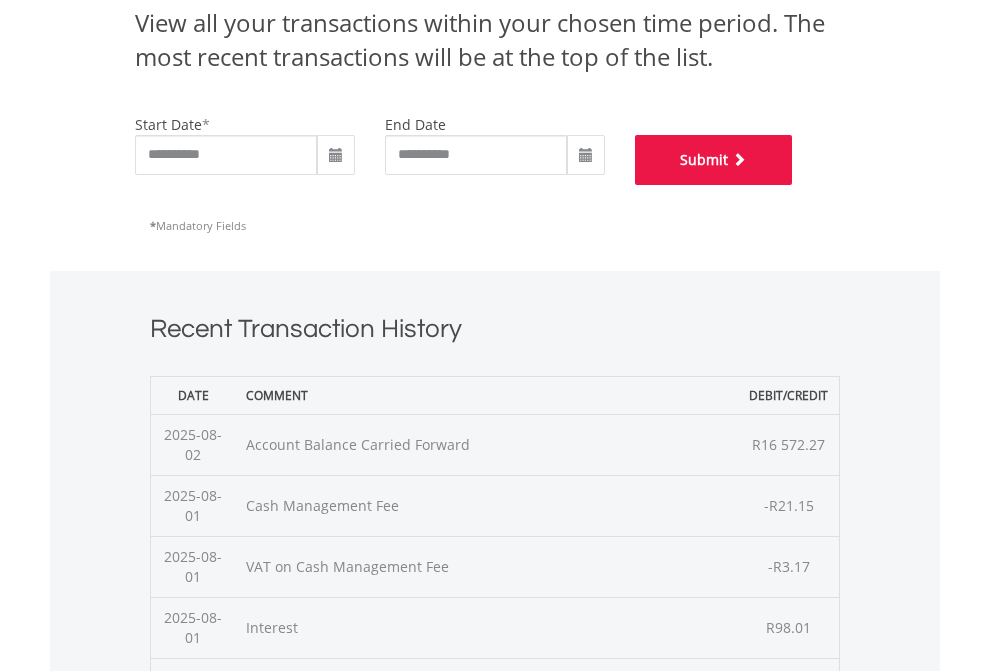 click on "Submit" at bounding box center (714, 160) 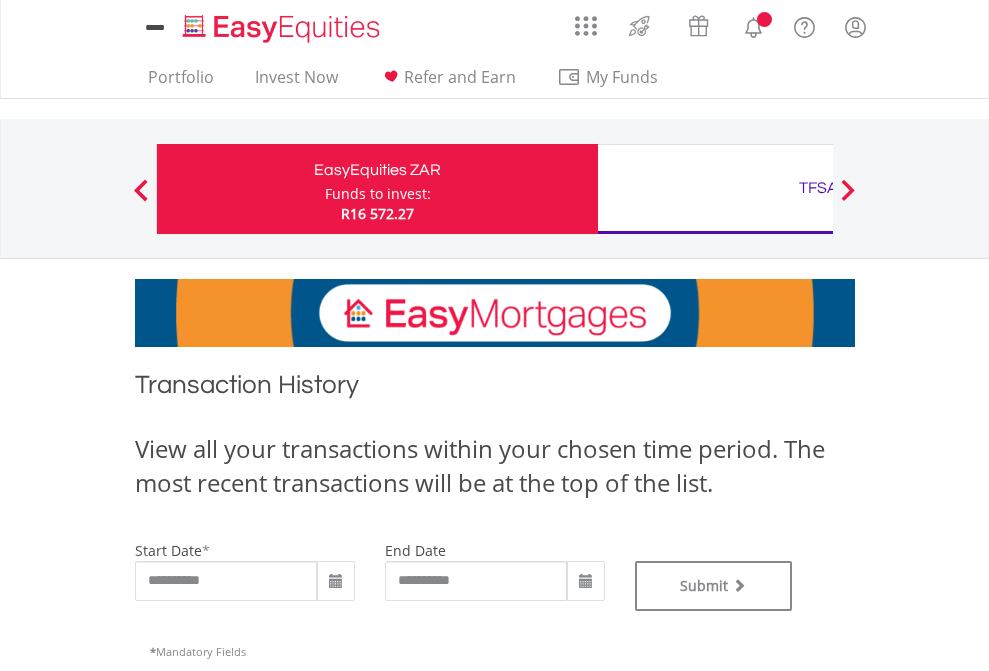 scroll, scrollTop: 0, scrollLeft: 0, axis: both 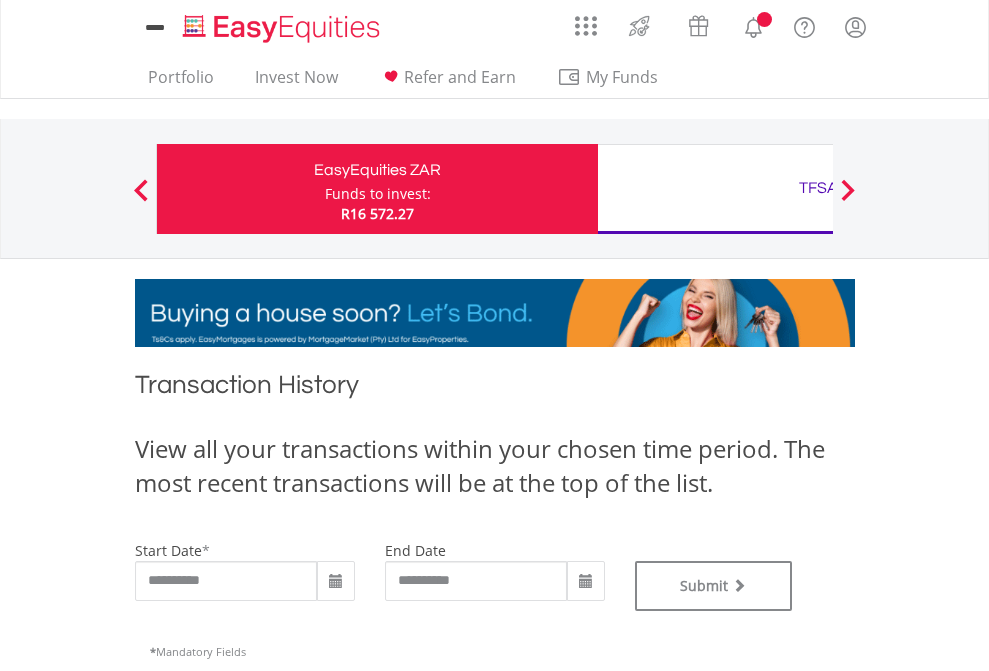 click on "TFSA" at bounding box center [818, 188] 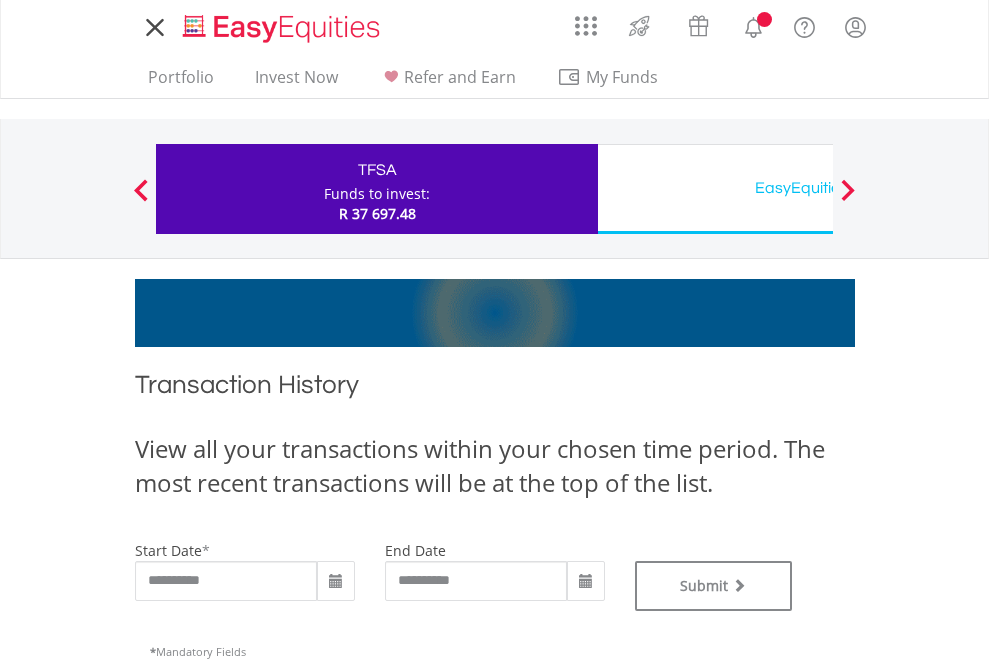 scroll, scrollTop: 0, scrollLeft: 0, axis: both 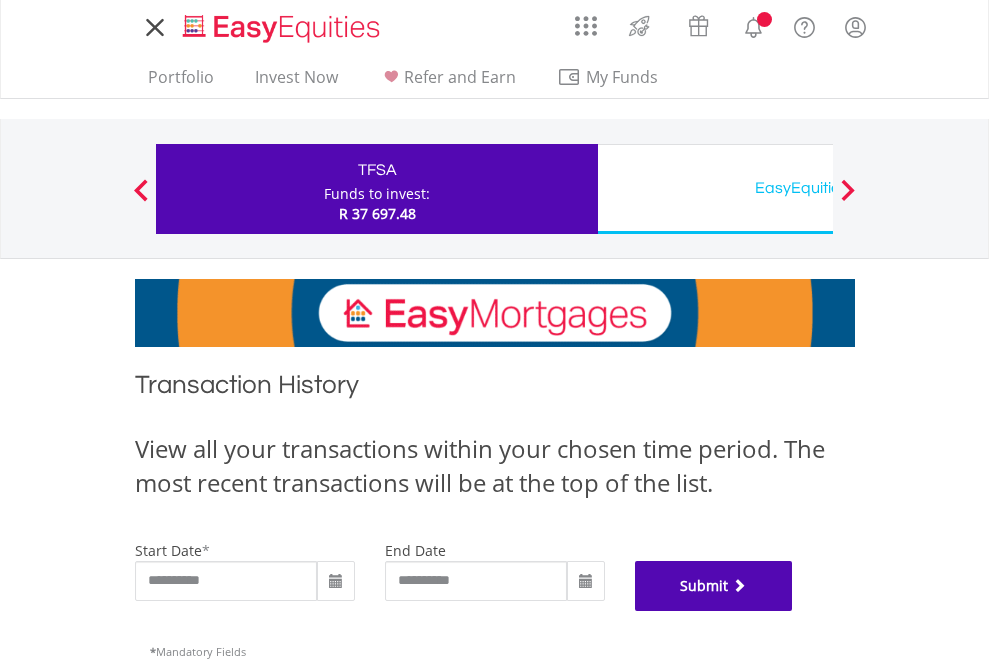 click on "Submit" at bounding box center (714, 586) 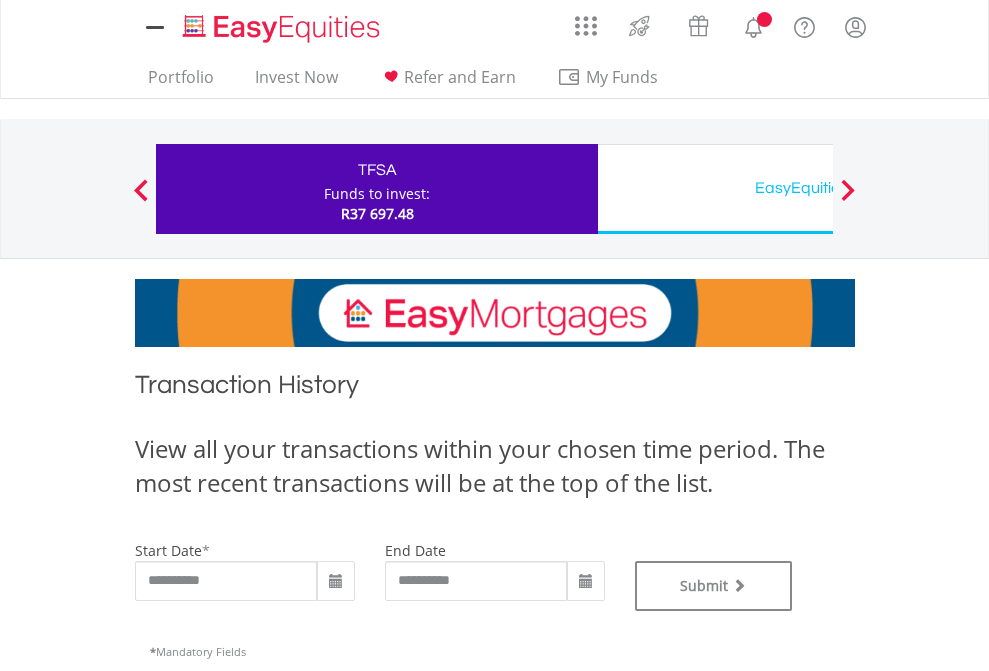 scroll, scrollTop: 0, scrollLeft: 0, axis: both 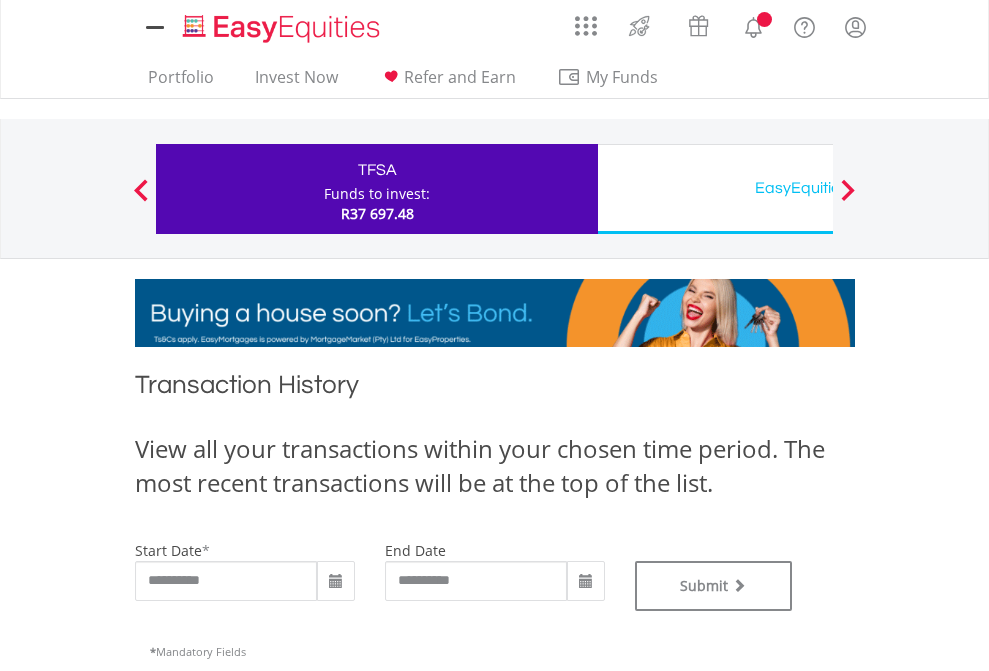 click on "EasyEquities USD" at bounding box center (818, 188) 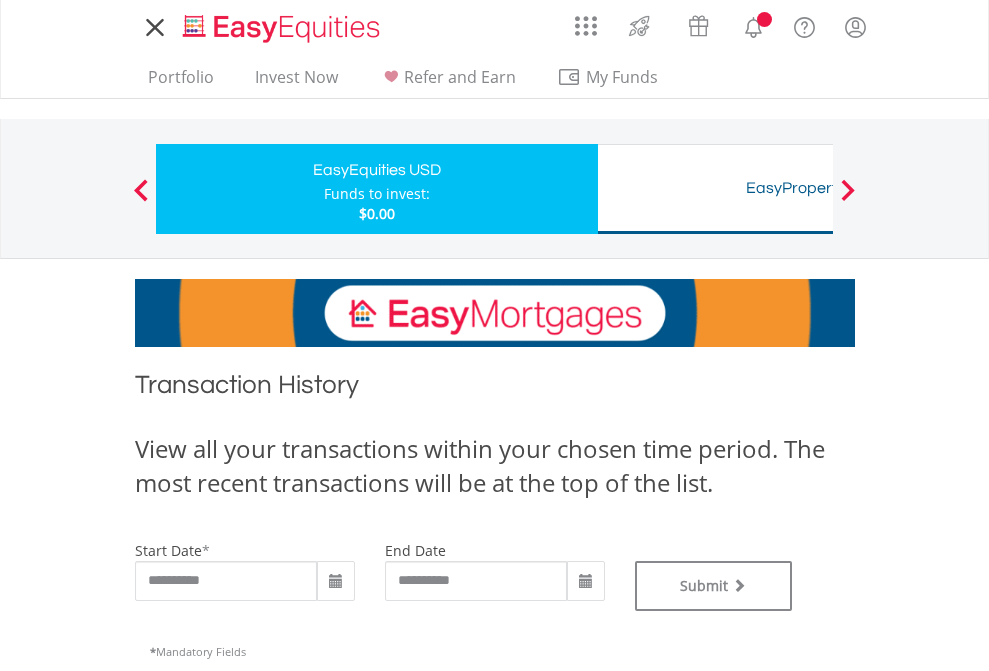 scroll, scrollTop: 0, scrollLeft: 0, axis: both 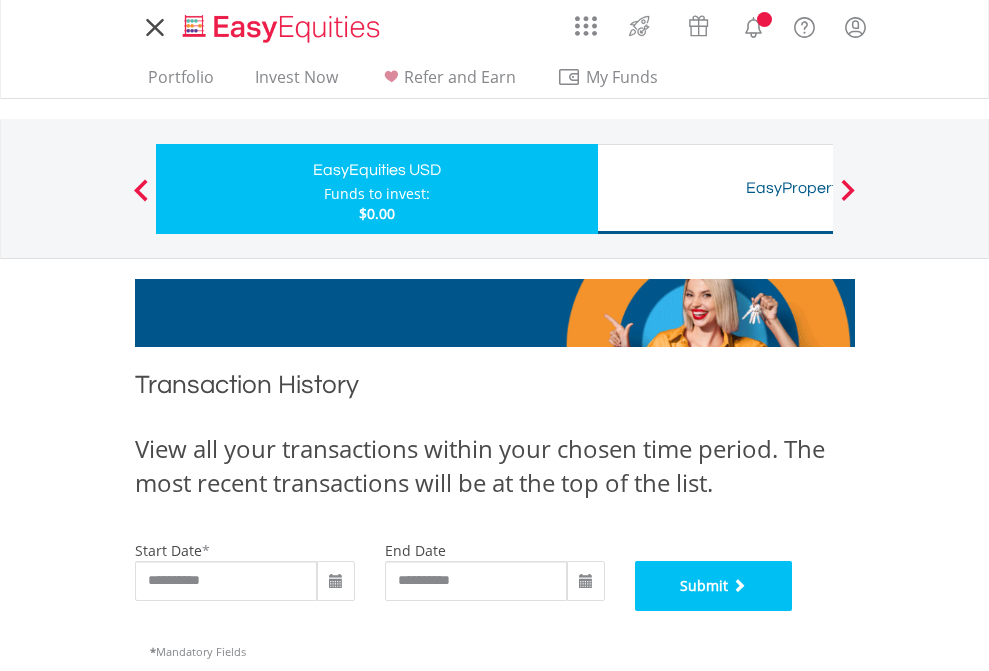 click on "Submit" at bounding box center (714, 586) 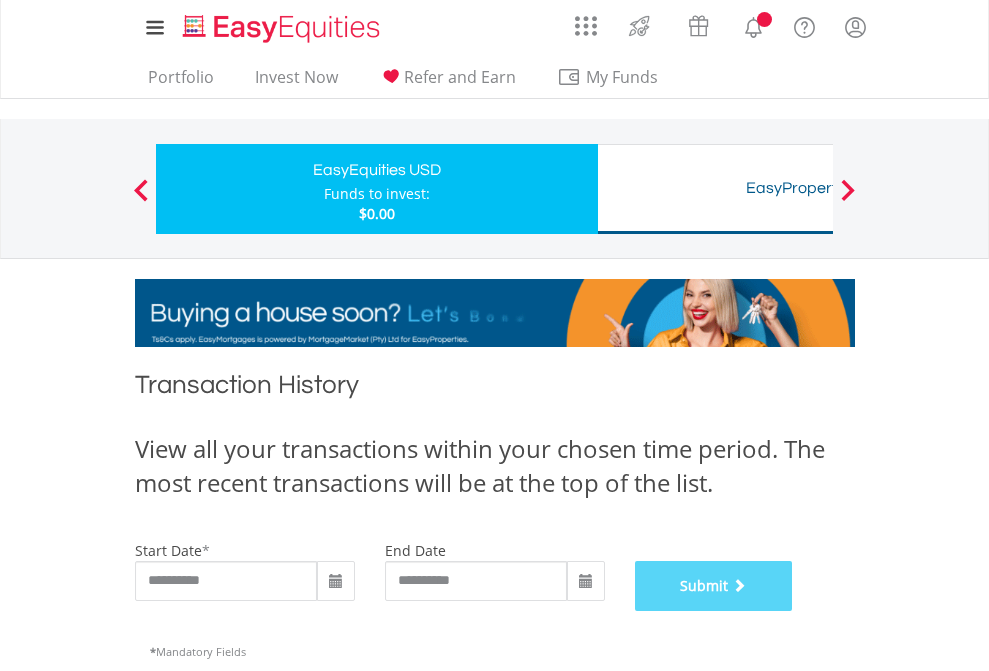 scroll, scrollTop: 811, scrollLeft: 0, axis: vertical 